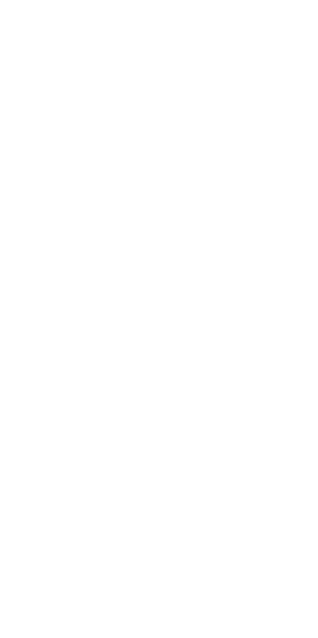 scroll, scrollTop: 0, scrollLeft: 0, axis: both 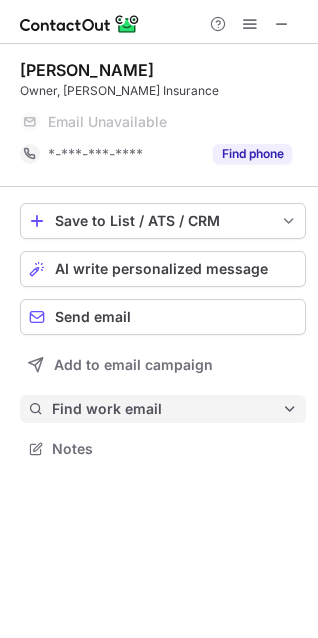 click on "Find work email" at bounding box center [167, 409] 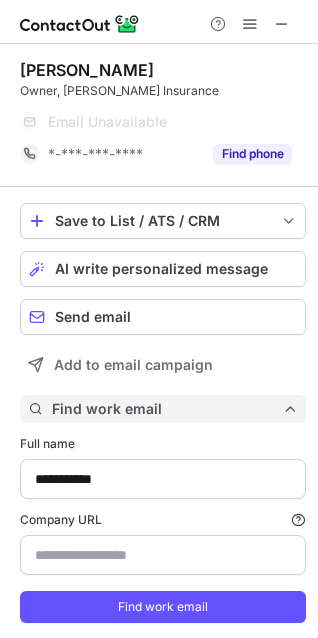 scroll, scrollTop: 10, scrollLeft: 10, axis: both 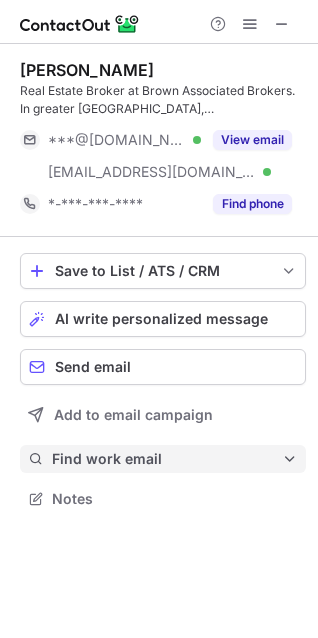 click on "Find work email" at bounding box center [167, 459] 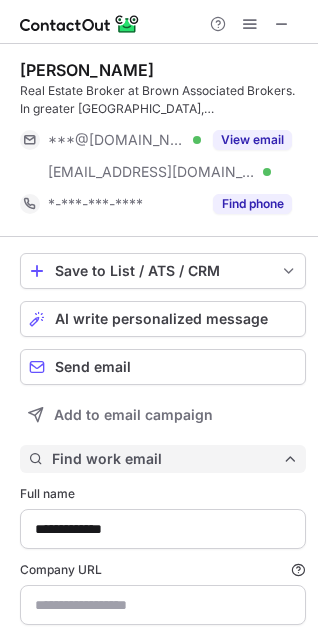 scroll, scrollTop: 103, scrollLeft: 0, axis: vertical 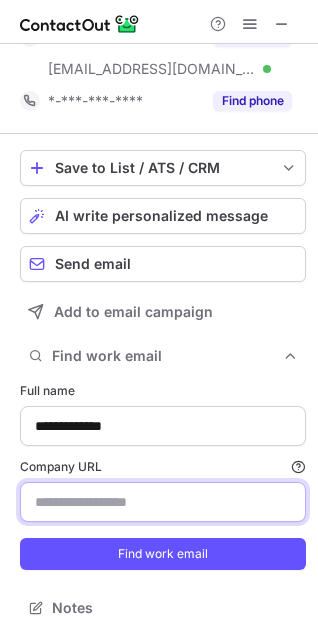 click on "Company URL Finding work email will consume 1 credit if a match is found." at bounding box center (163, 502) 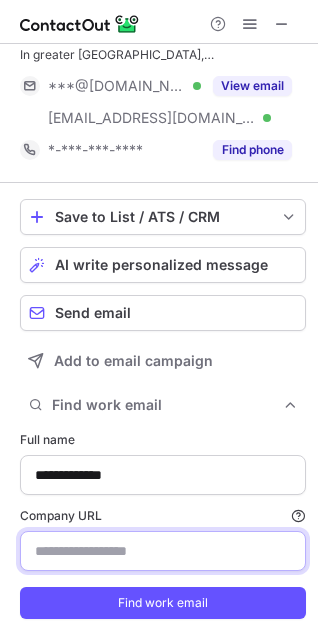 scroll, scrollTop: 103, scrollLeft: 0, axis: vertical 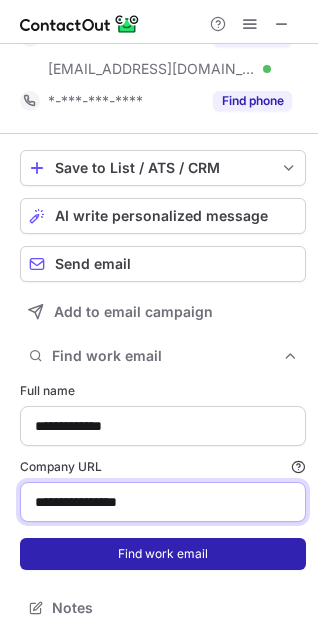 type on "**********" 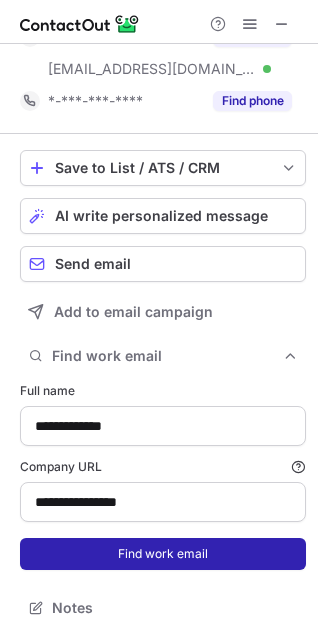 click on "Find work email" at bounding box center (163, 554) 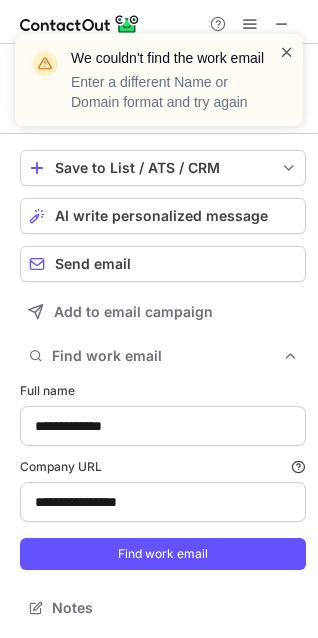 click at bounding box center [287, 52] 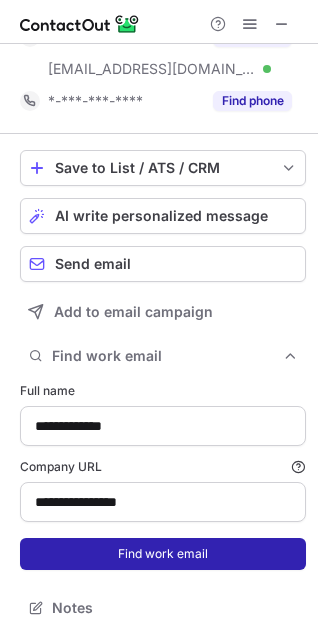 click on "Find work email" at bounding box center (163, 554) 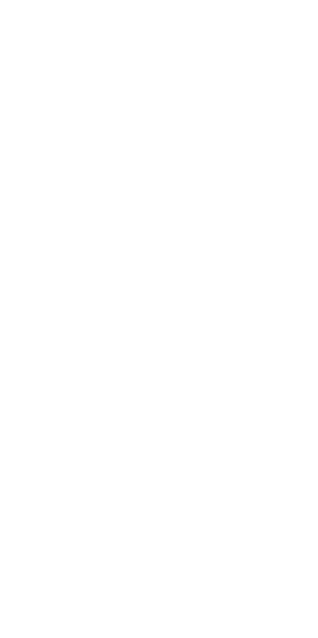 scroll, scrollTop: 0, scrollLeft: 0, axis: both 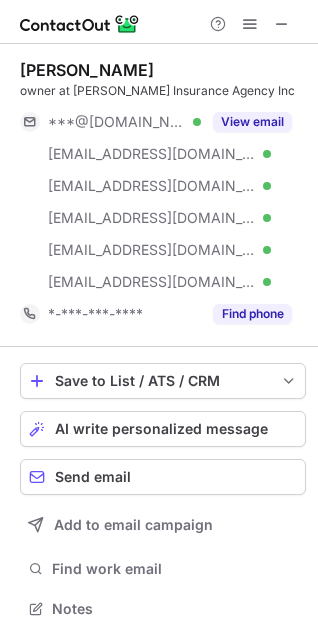 click on "Find work email" at bounding box center (175, 569) 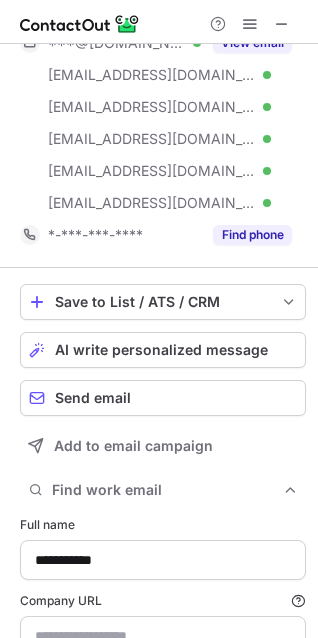 scroll, scrollTop: 213, scrollLeft: 0, axis: vertical 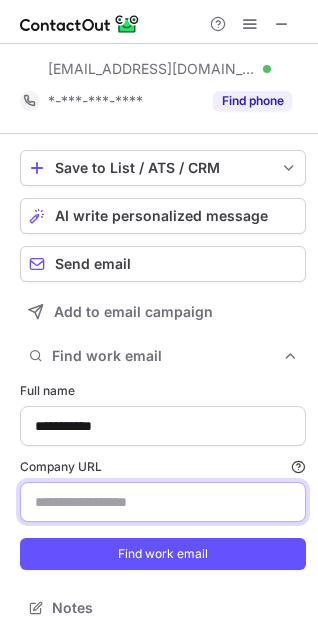 click on "Company URL Finding work email will consume 1 credit if a match is found." at bounding box center (163, 502) 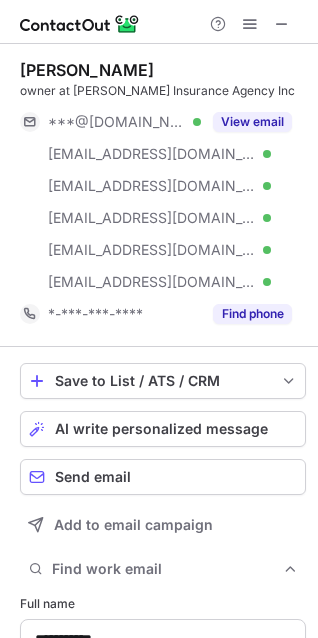 scroll, scrollTop: 86, scrollLeft: 0, axis: vertical 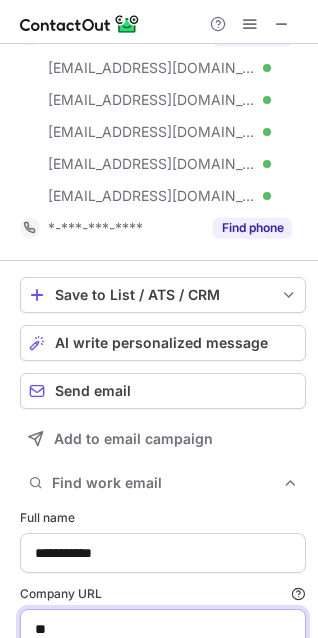 type on "*" 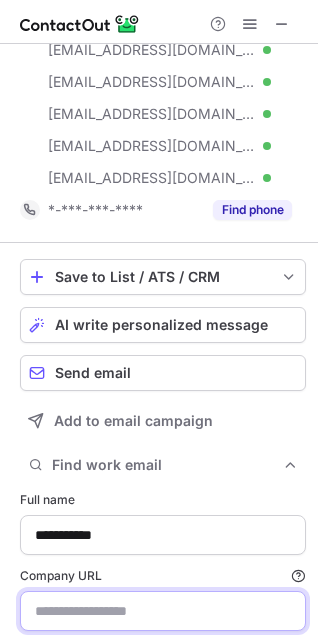 scroll, scrollTop: 213, scrollLeft: 0, axis: vertical 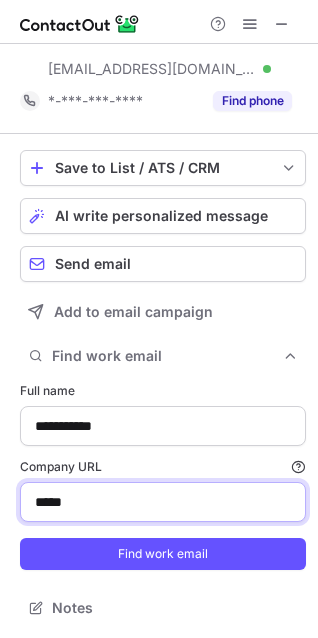 type on "**********" 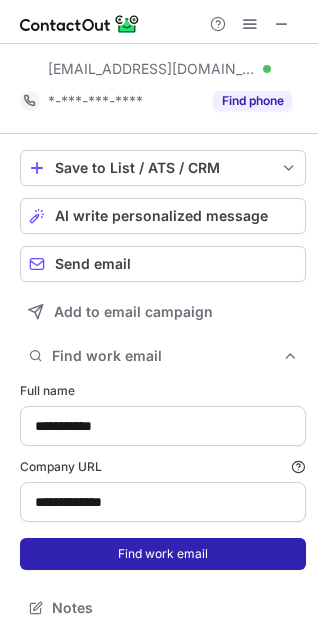 click on "Find work email" at bounding box center [163, 554] 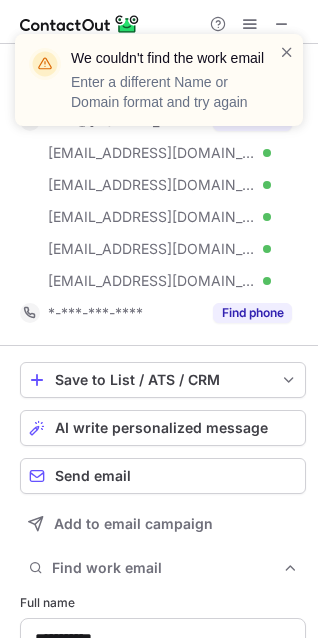 scroll, scrollTop: 0, scrollLeft: 0, axis: both 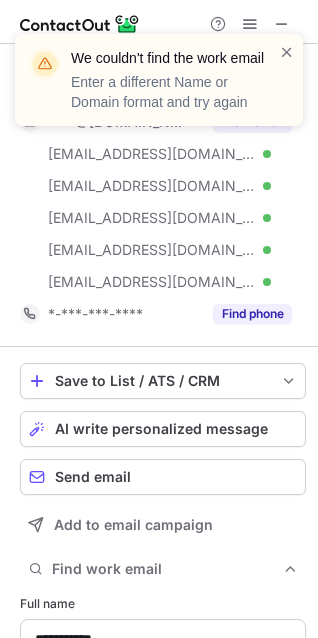 click on "We couldn't find the work email Enter a different Name or Domain format and try again" at bounding box center [151, 80] 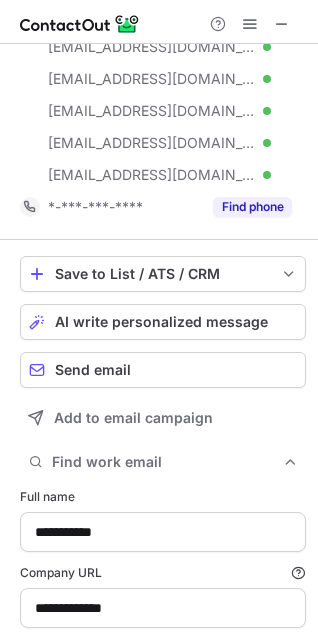 scroll, scrollTop: 213, scrollLeft: 0, axis: vertical 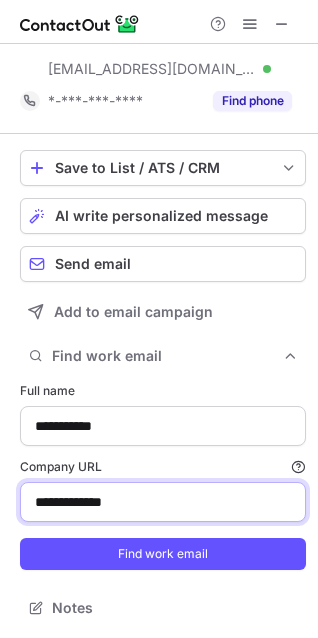 drag, startPoint x: 144, startPoint y: 506, endPoint x: -51, endPoint y: 506, distance: 195 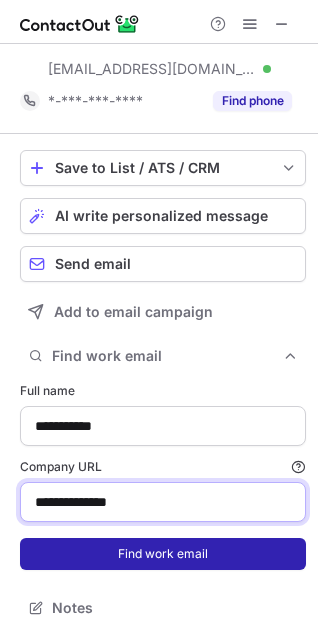 type on "**********" 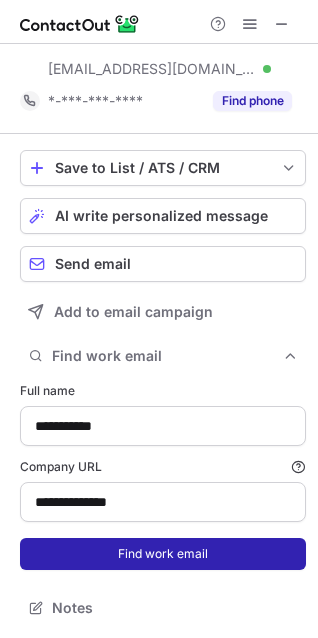 click on "Find work email" at bounding box center [163, 554] 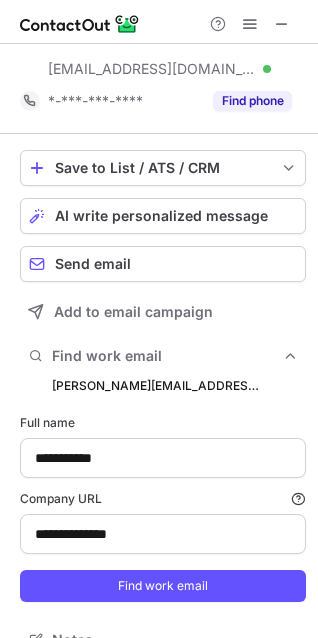 scroll, scrollTop: 10, scrollLeft: 10, axis: both 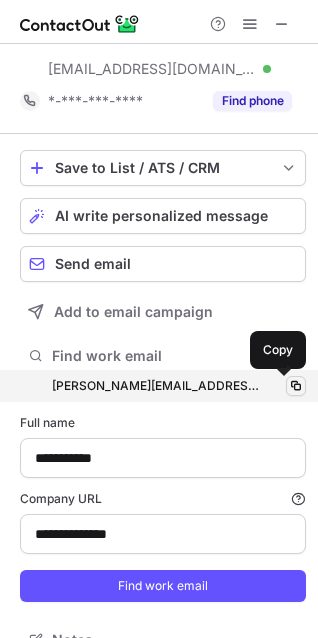 click at bounding box center [296, 386] 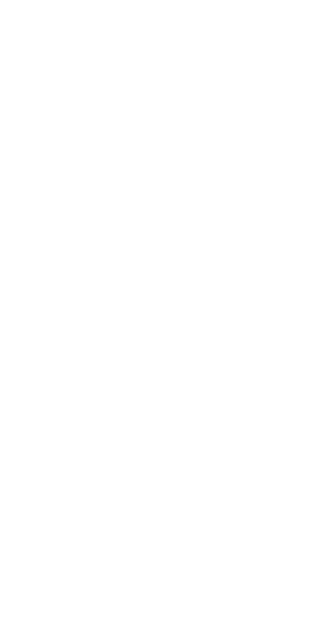 scroll, scrollTop: 0, scrollLeft: 0, axis: both 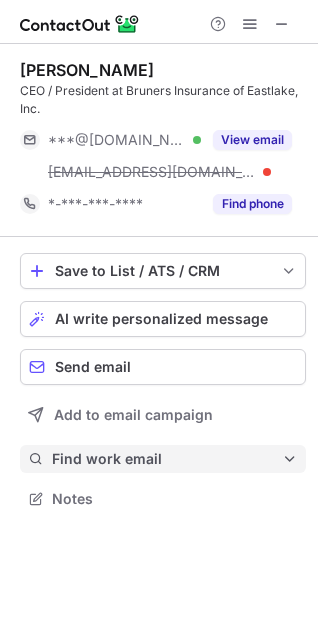 click on "Find work email" at bounding box center [167, 459] 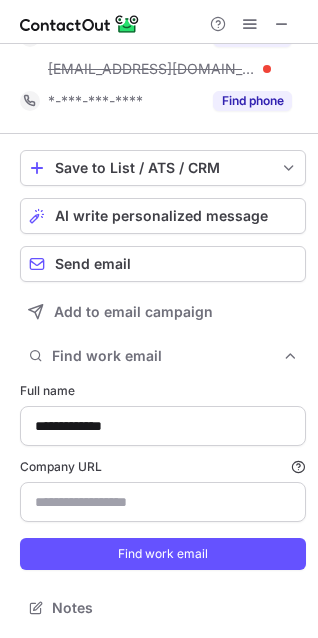 scroll, scrollTop: 0, scrollLeft: 0, axis: both 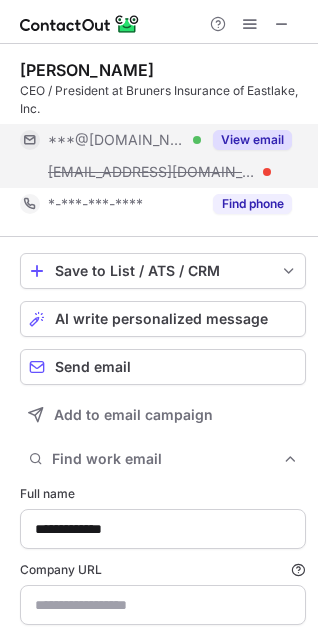 click on "View email" at bounding box center [252, 140] 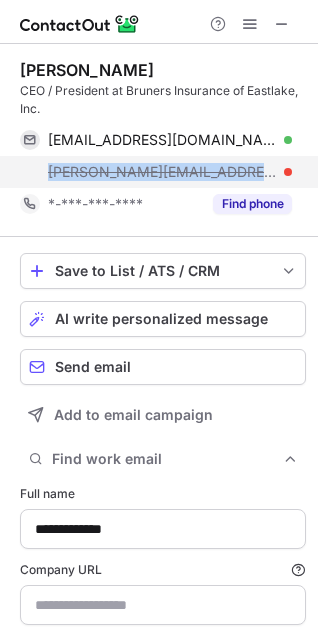 drag, startPoint x: 29, startPoint y: 173, endPoint x: 270, endPoint y: 162, distance: 241.2509 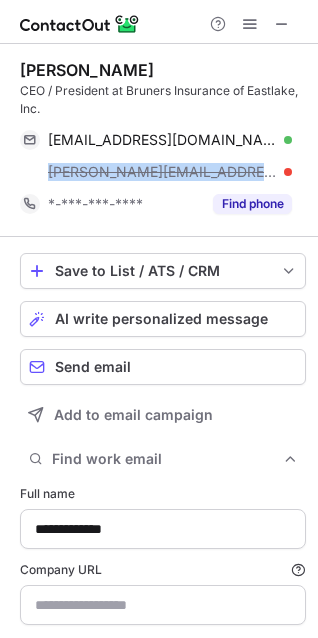 copy on "janette@brunersinsurancefl.com" 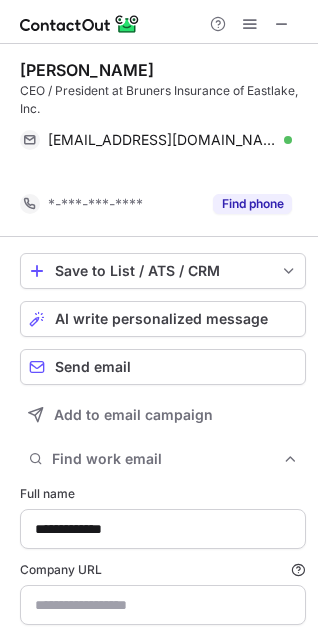 scroll, scrollTop: 665, scrollLeft: 304, axis: both 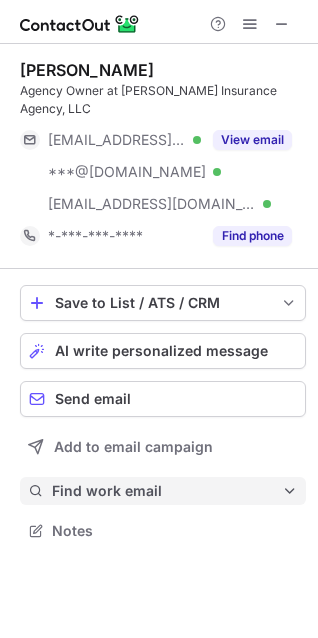 click on "Find work email" at bounding box center [167, 491] 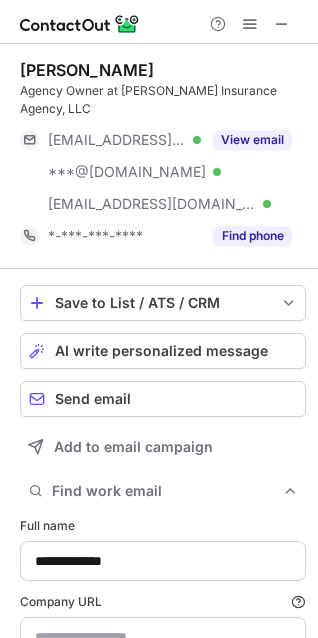 scroll, scrollTop: 10, scrollLeft: 10, axis: both 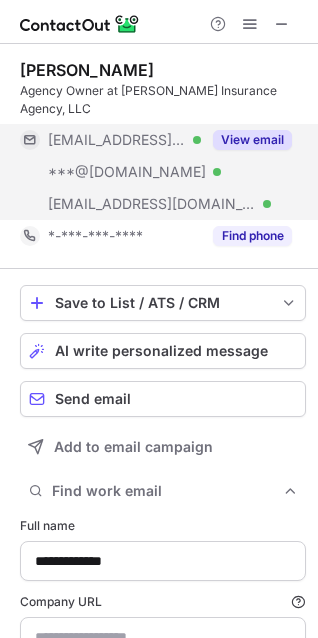 click on "View email" at bounding box center (252, 140) 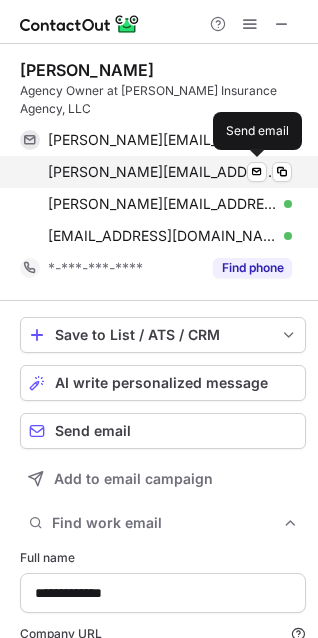 scroll, scrollTop: 10, scrollLeft: 10, axis: both 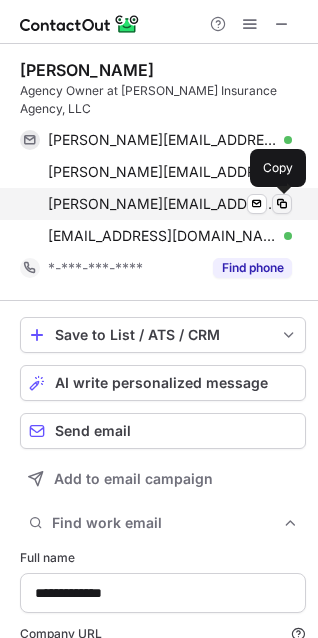 click at bounding box center [282, 204] 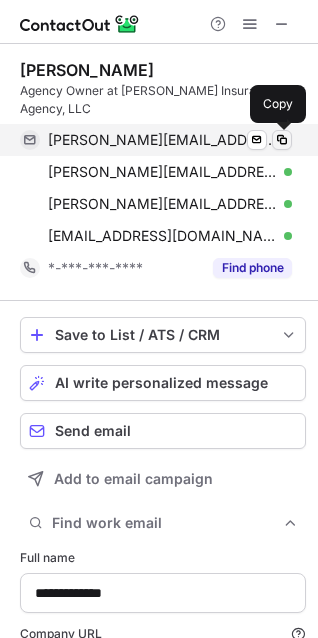 click at bounding box center (282, 140) 